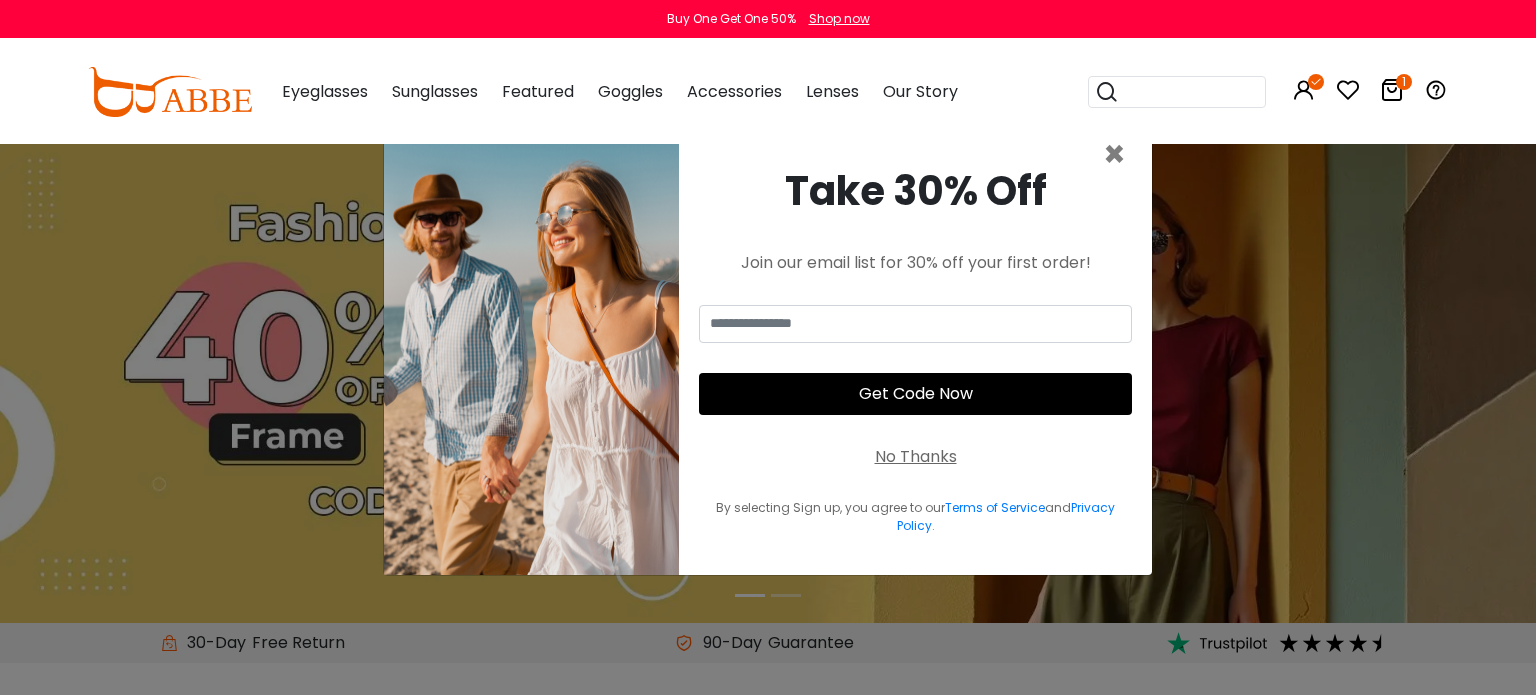 scroll, scrollTop: 0, scrollLeft: 0, axis: both 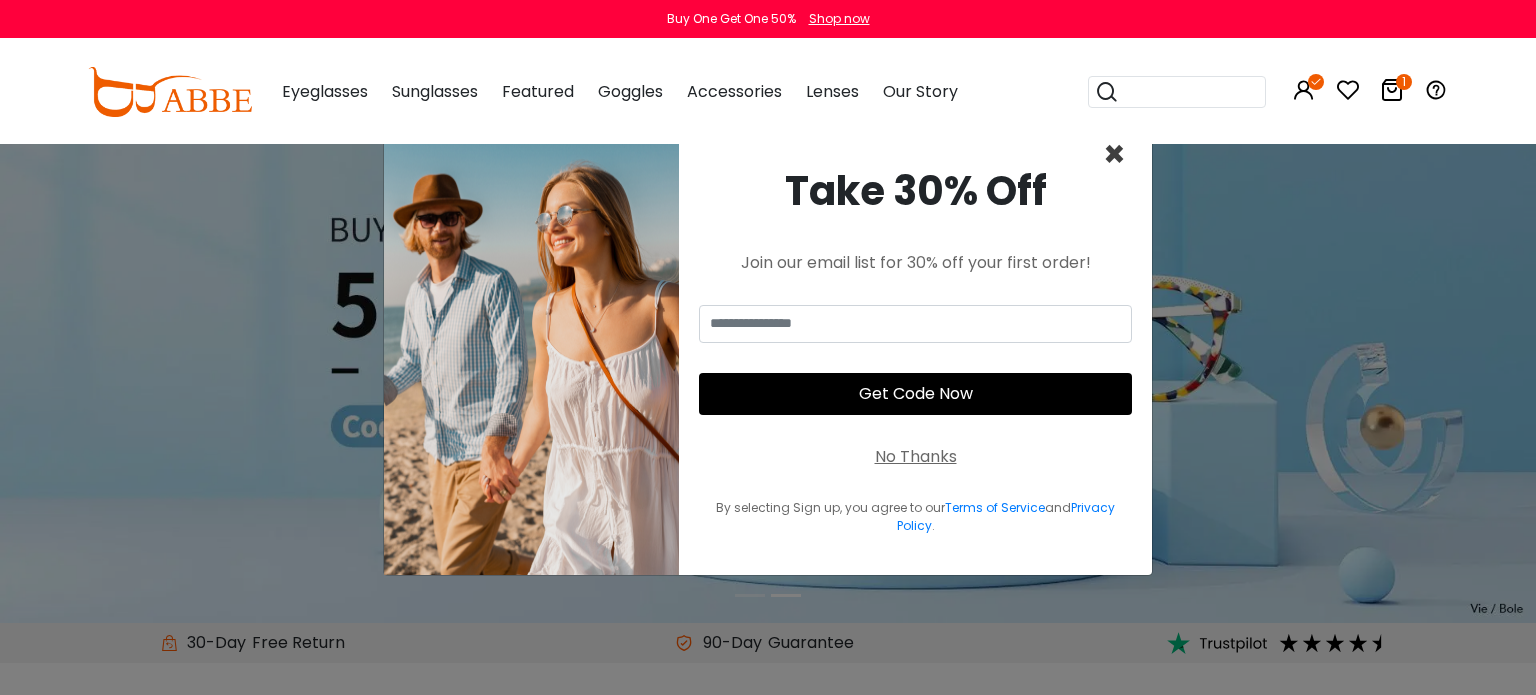 click on "×" at bounding box center (1114, 154) 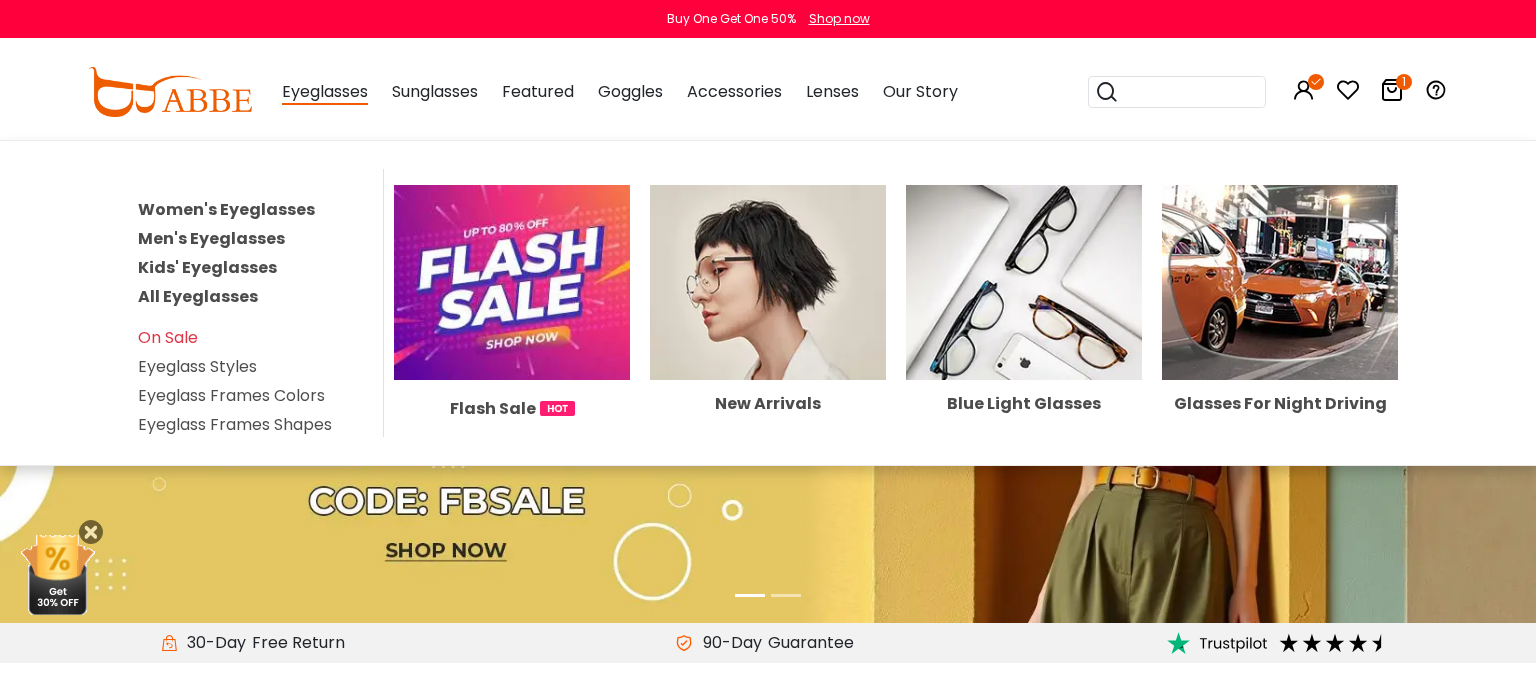 click on "Kids' Eyeglasses" at bounding box center [207, 267] 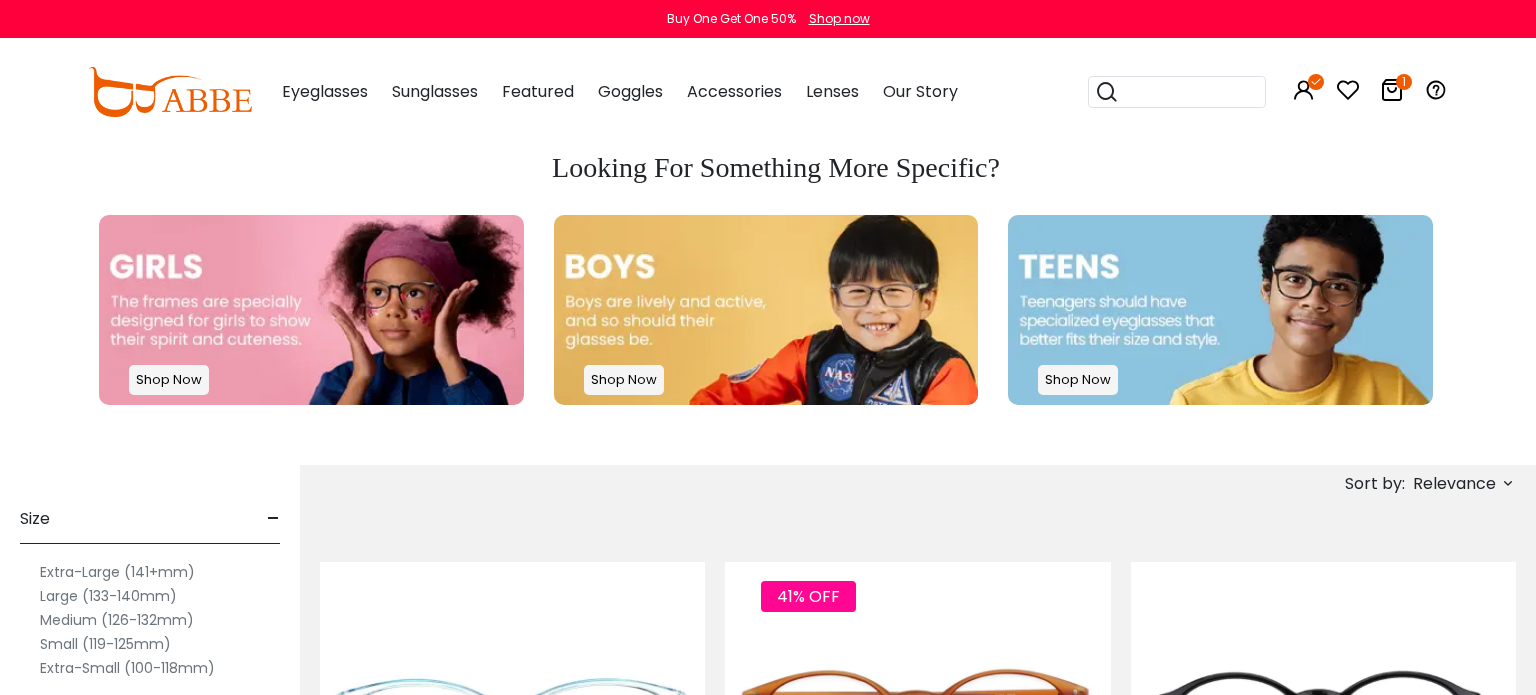 scroll, scrollTop: 0, scrollLeft: 0, axis: both 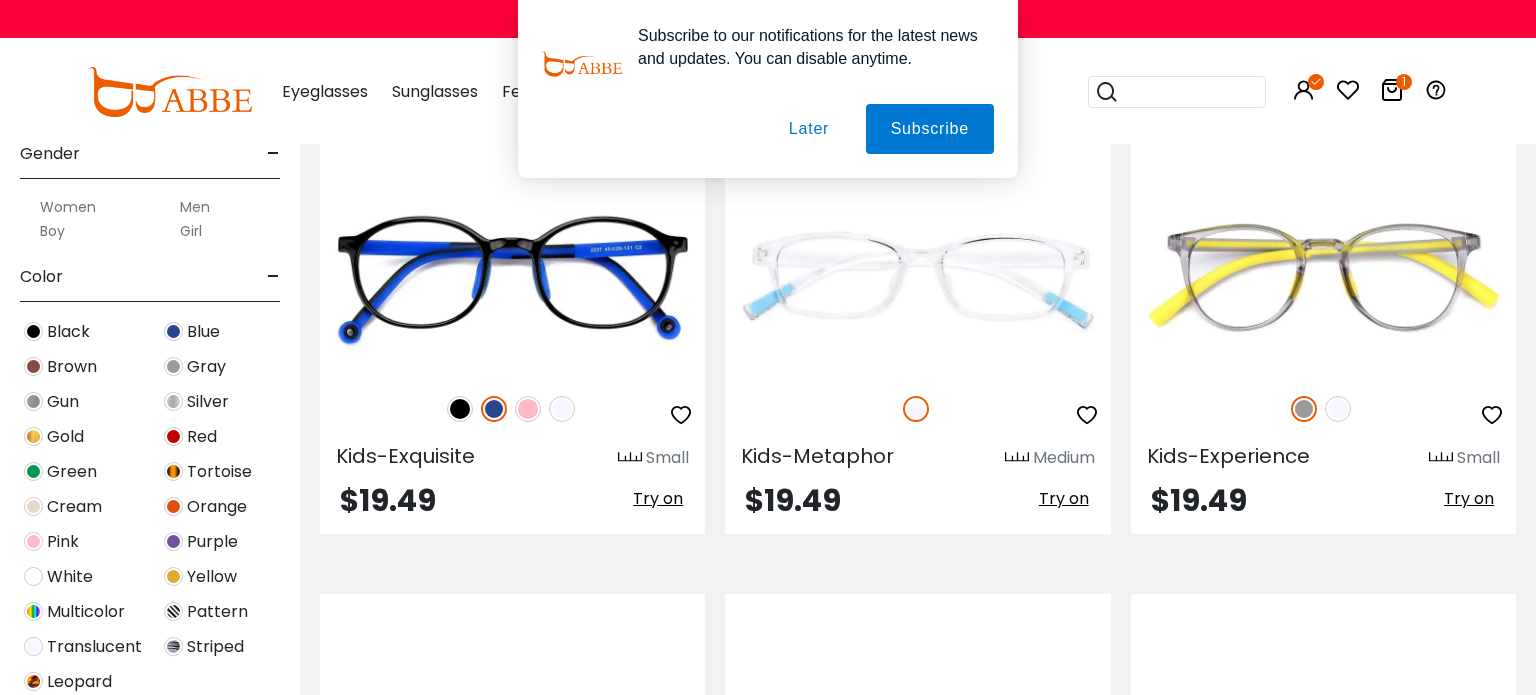 click on "Later" at bounding box center [0, 0] 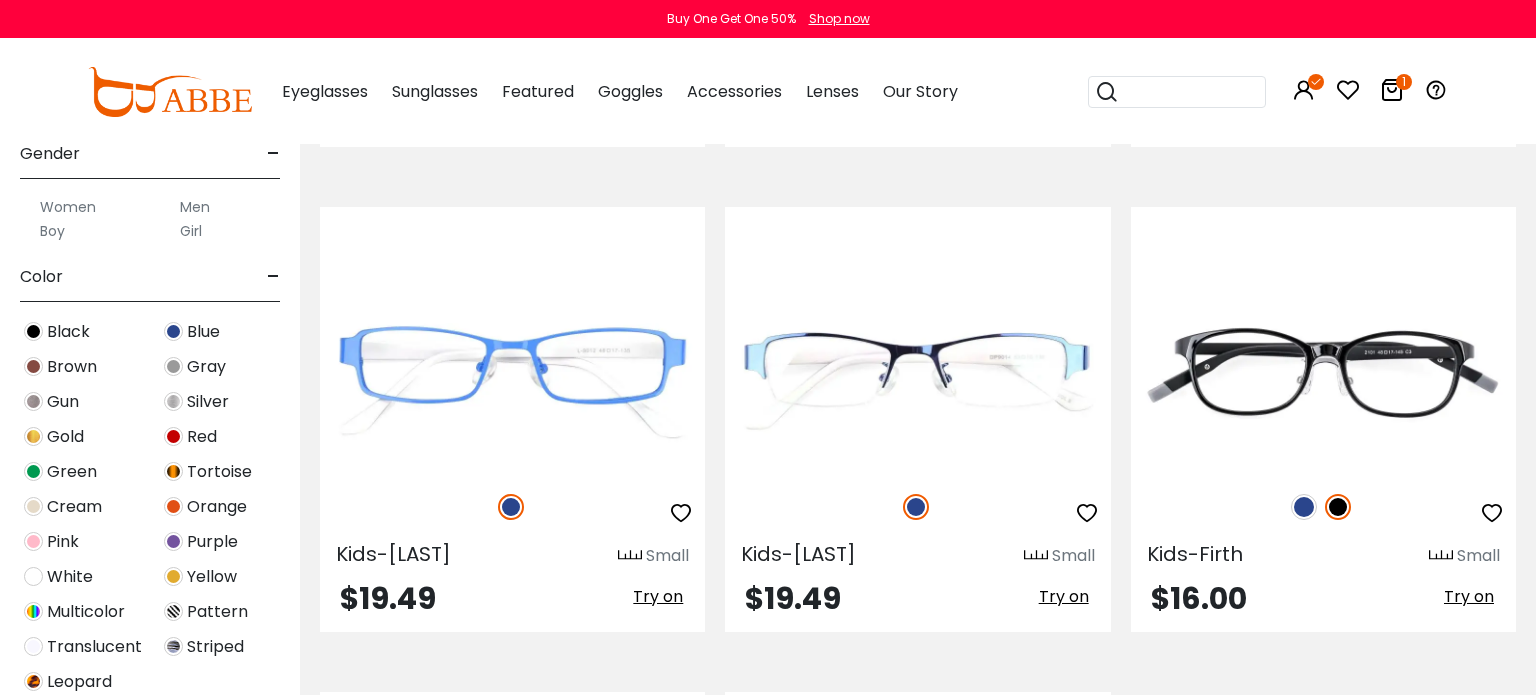 scroll, scrollTop: 5116, scrollLeft: 0, axis: vertical 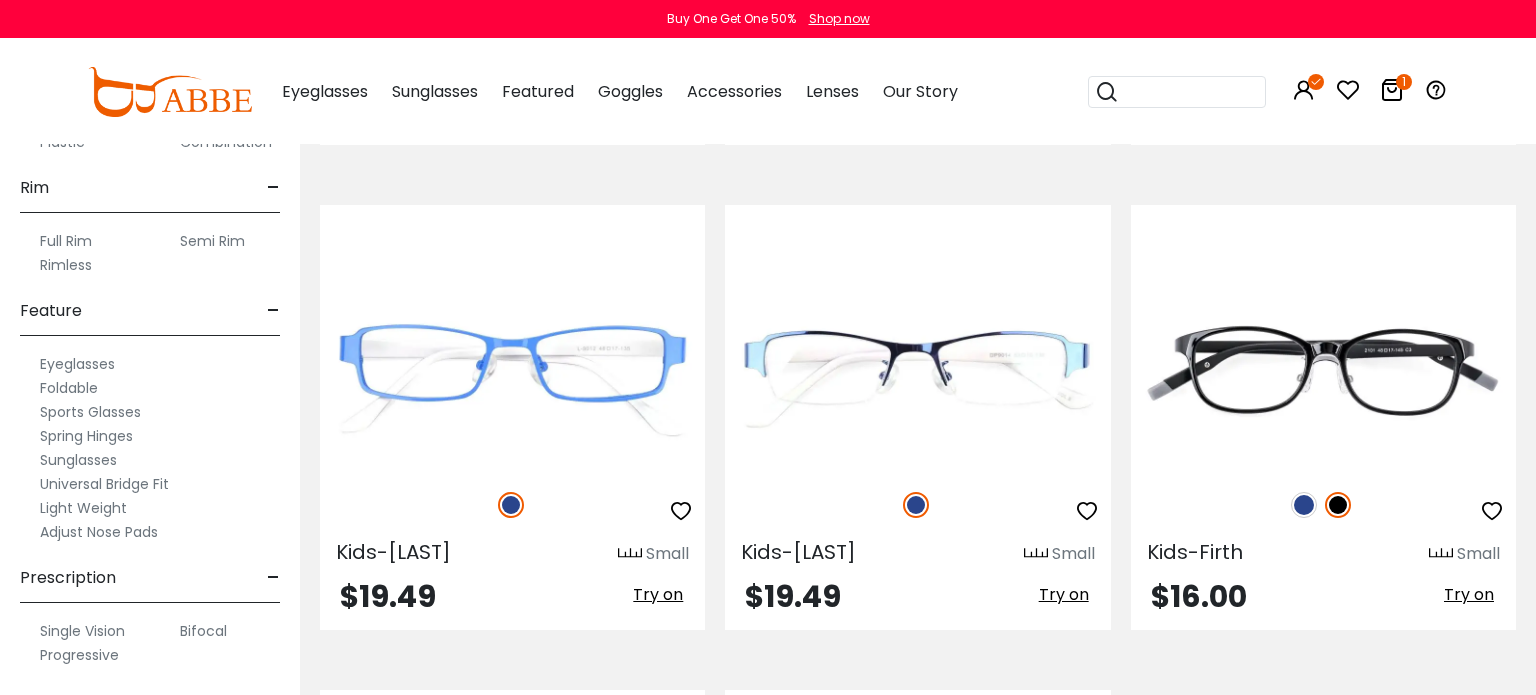 click on "Progressive" at bounding box center (79, 655) 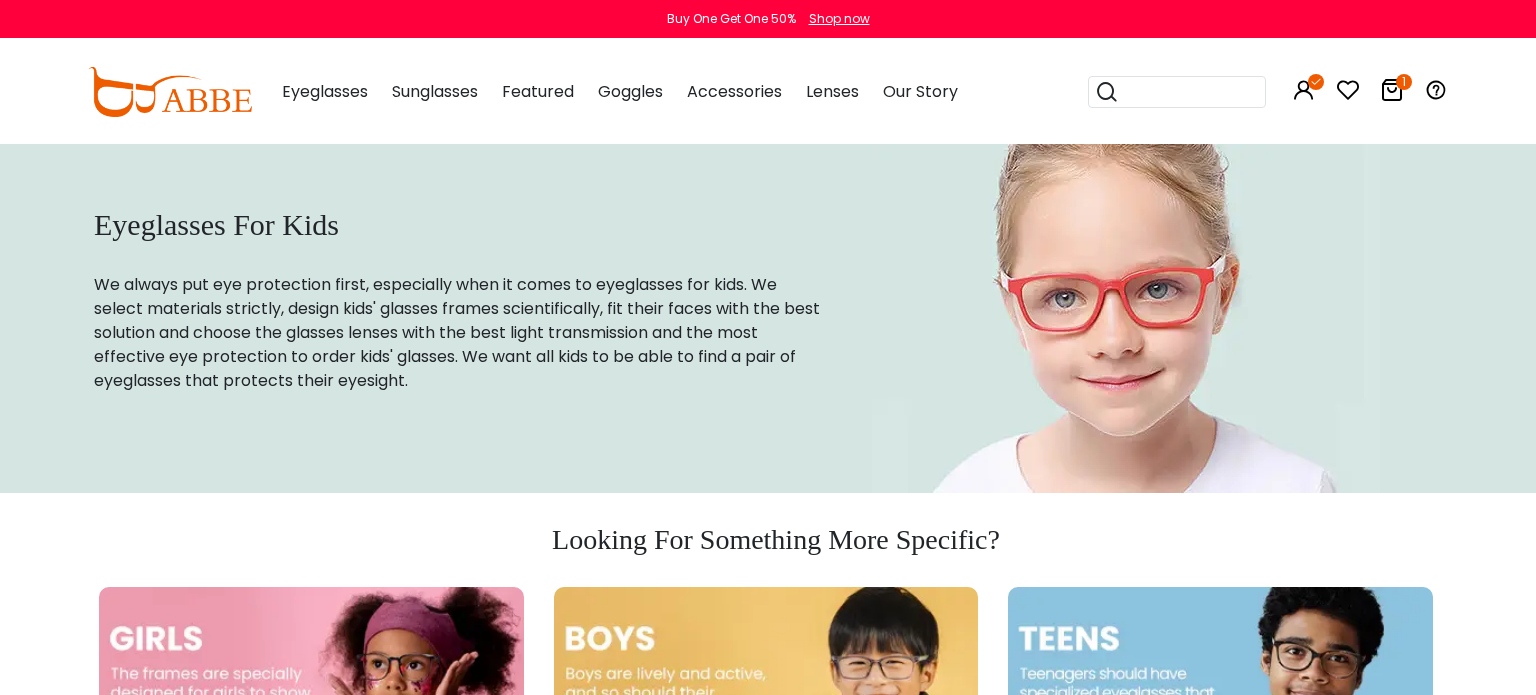 scroll, scrollTop: 0, scrollLeft: 0, axis: both 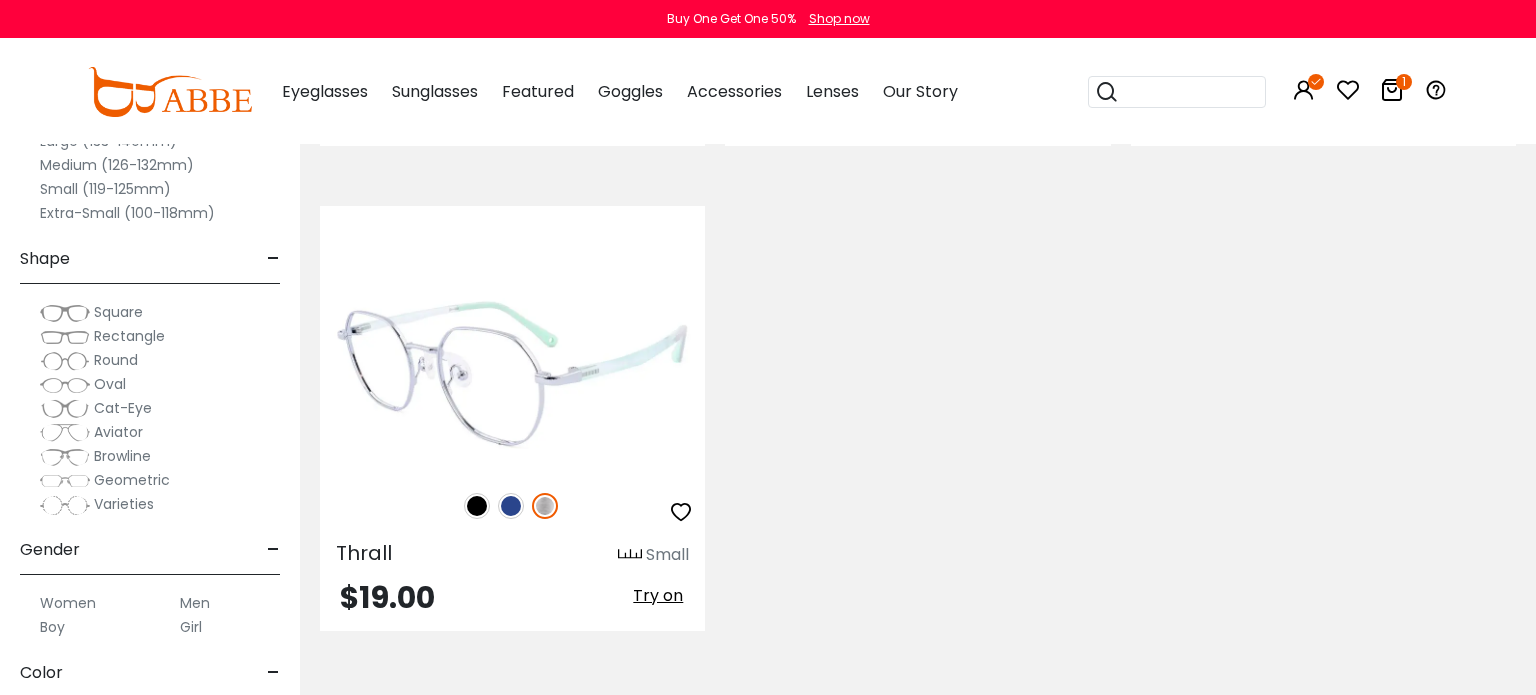 click at bounding box center (511, 506) 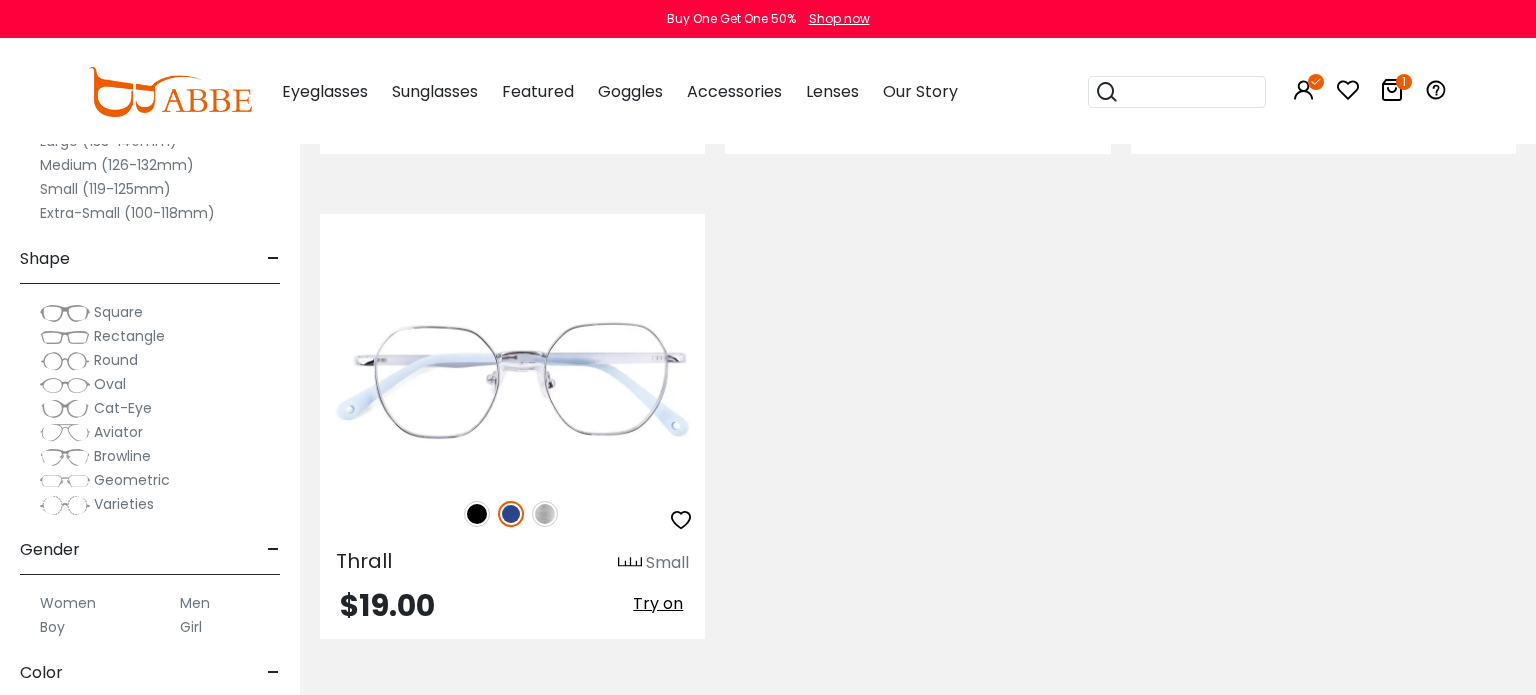 scroll, scrollTop: 5106, scrollLeft: 0, axis: vertical 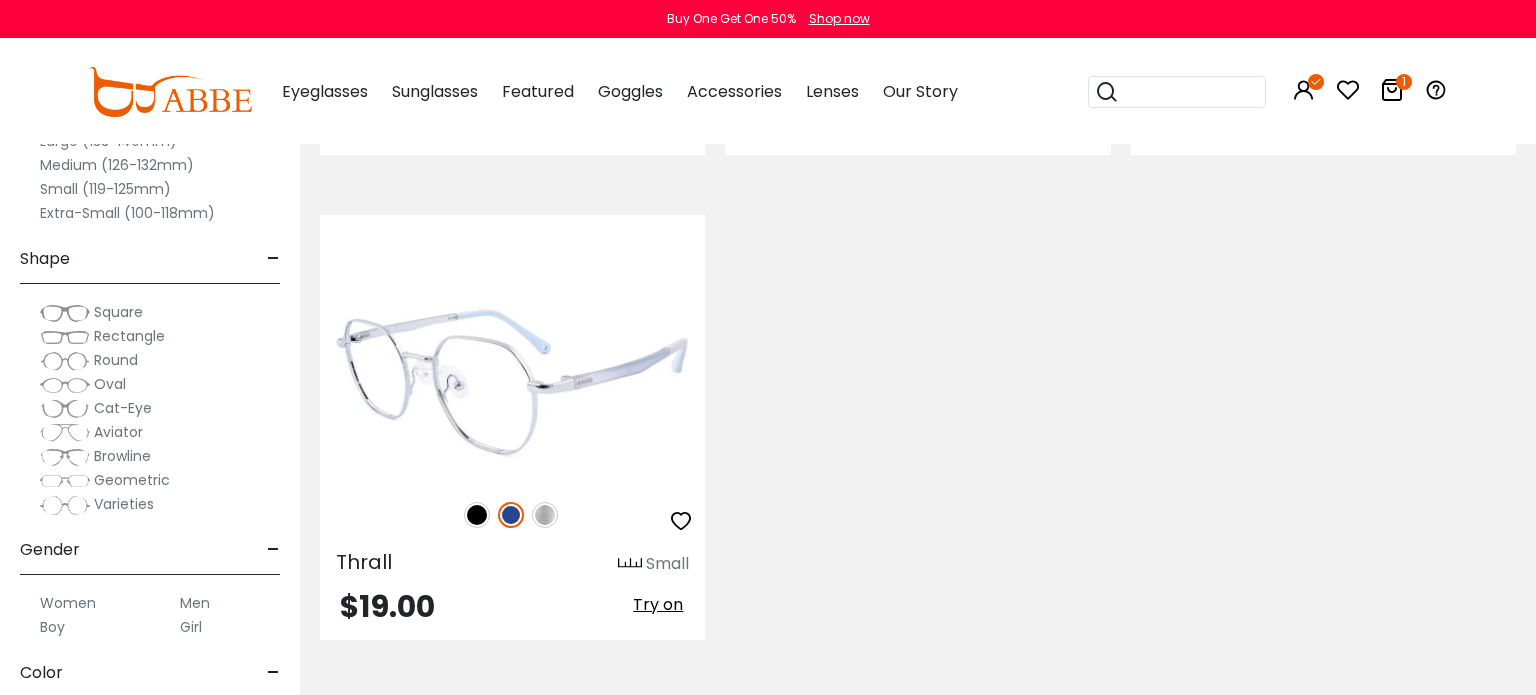 click at bounding box center [477, 515] 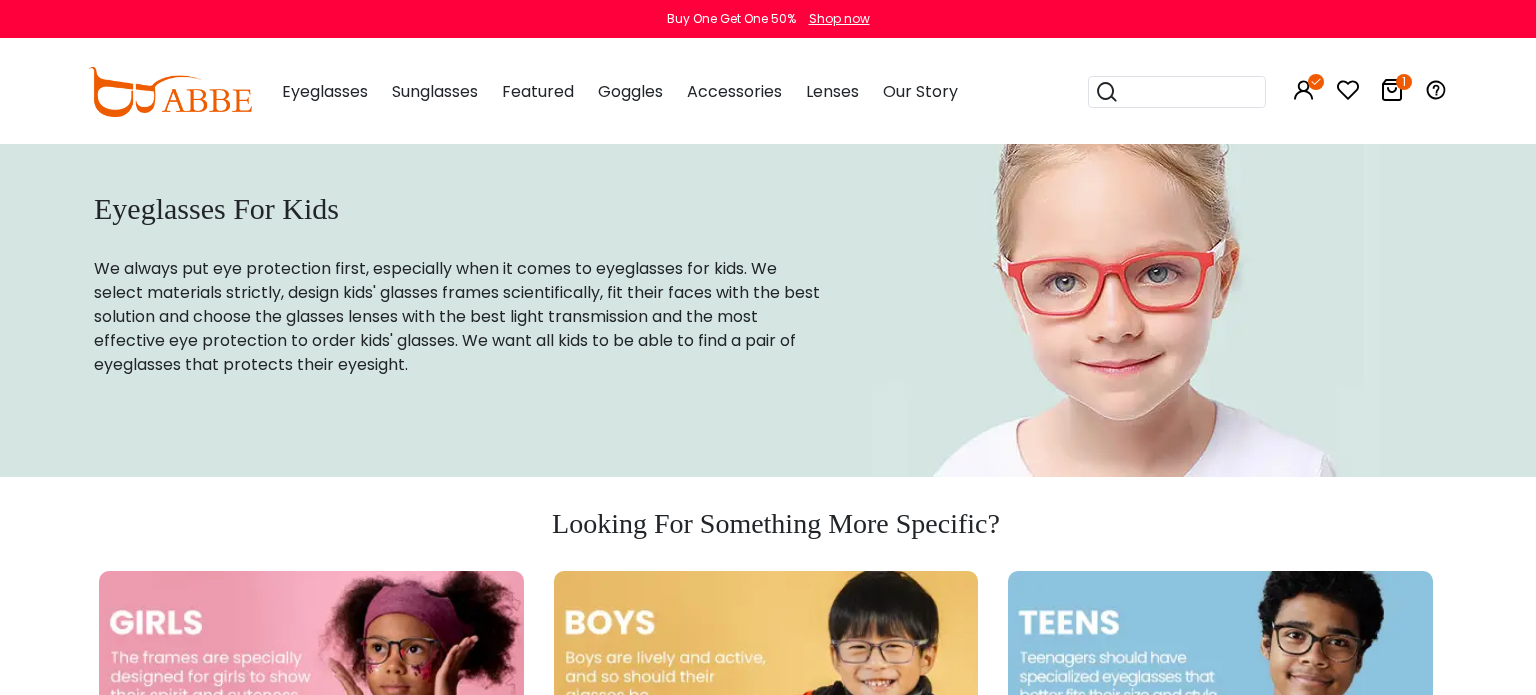 scroll, scrollTop: 0, scrollLeft: 0, axis: both 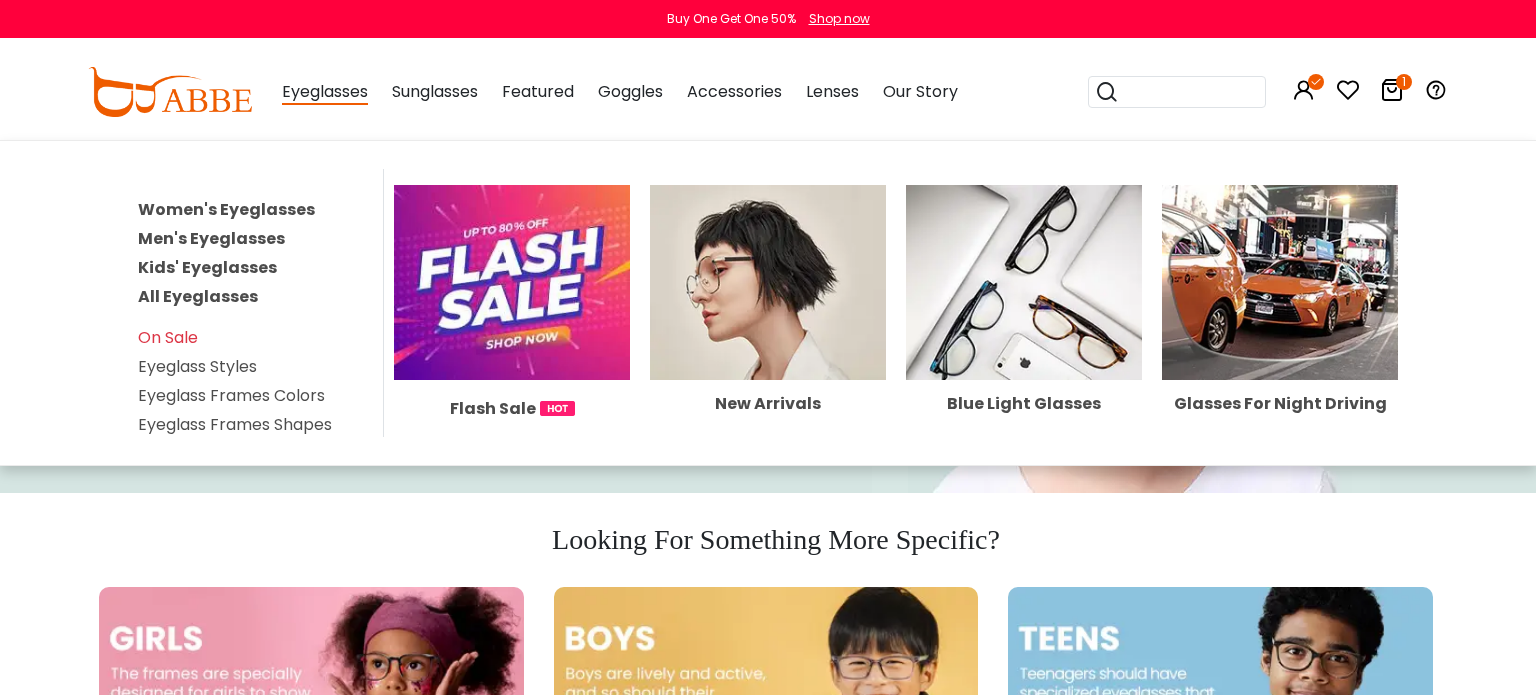 click on "Women's Eyeglasses" at bounding box center (226, 209) 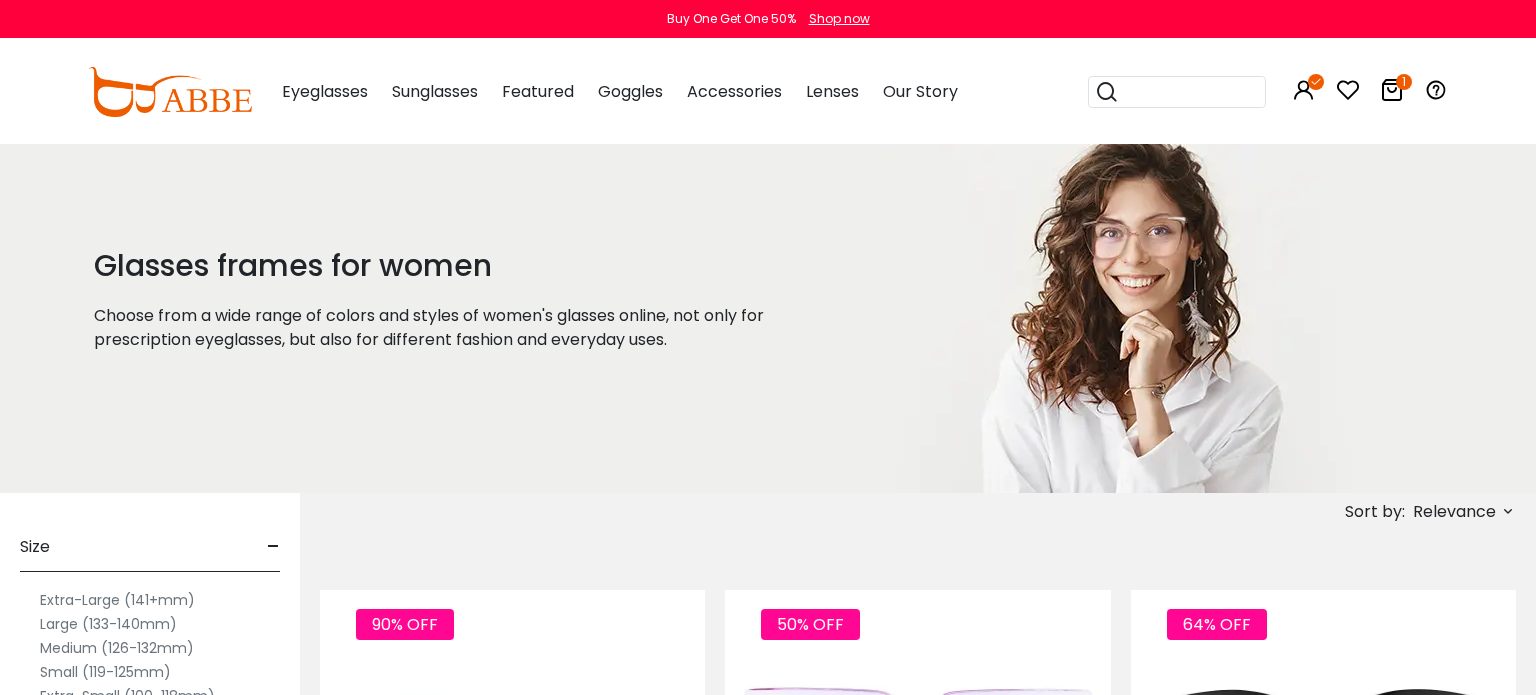 scroll, scrollTop: 0, scrollLeft: 0, axis: both 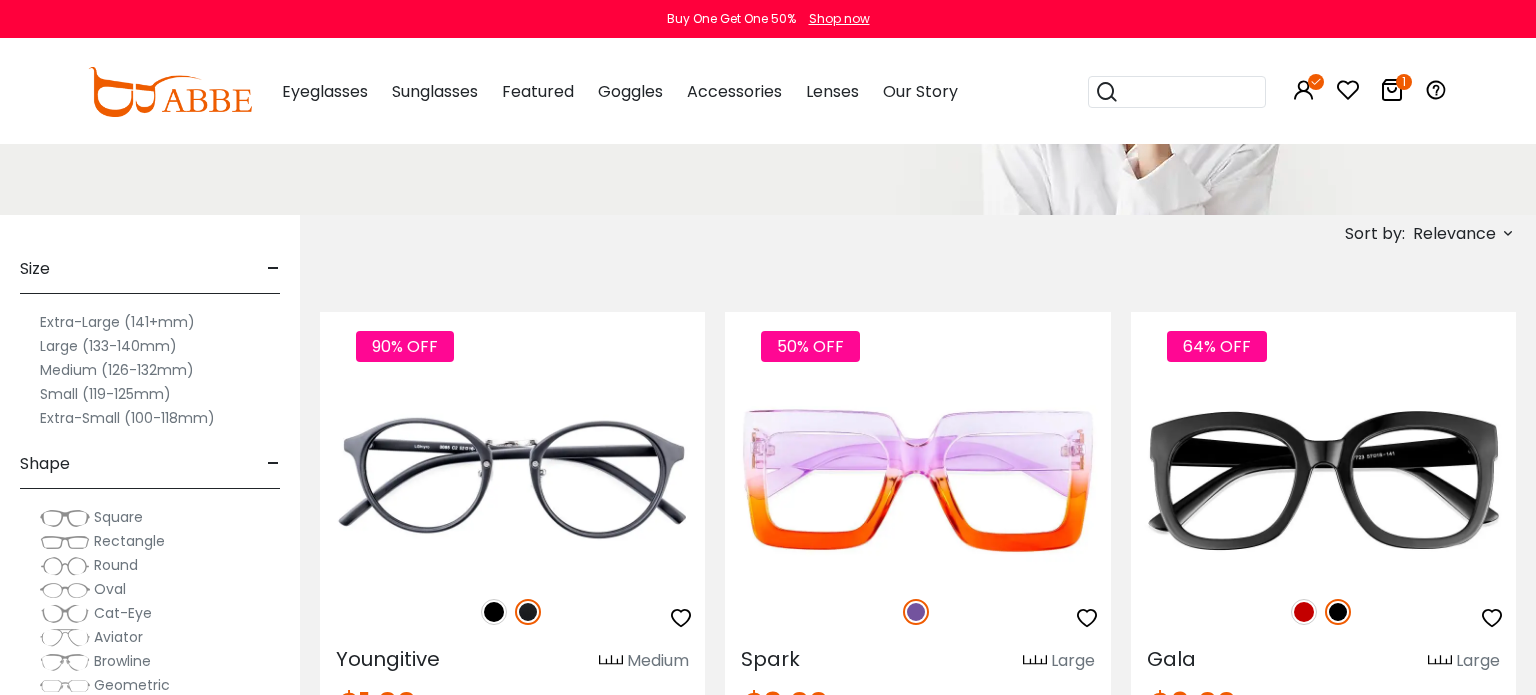 click on "Extra-Small (100-118mm)" at bounding box center [127, 418] 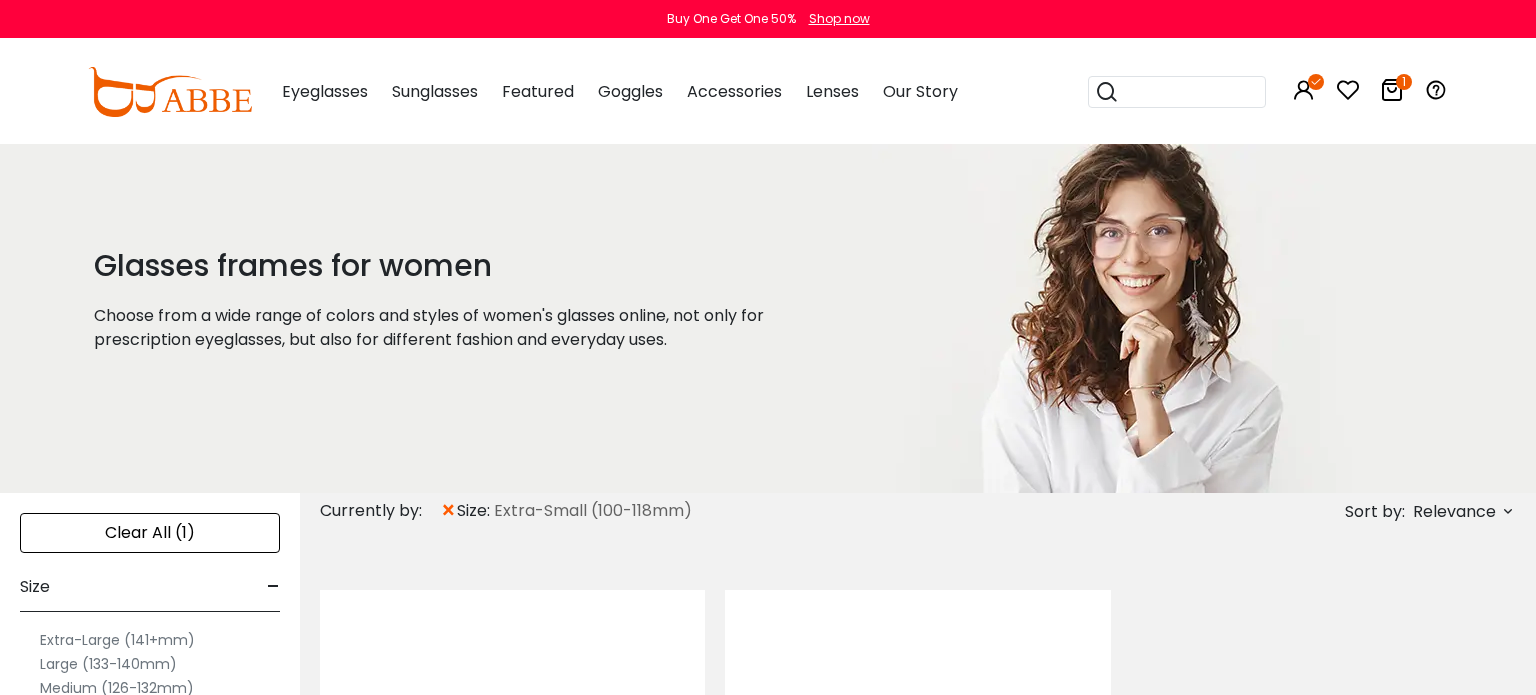 scroll, scrollTop: 0, scrollLeft: 0, axis: both 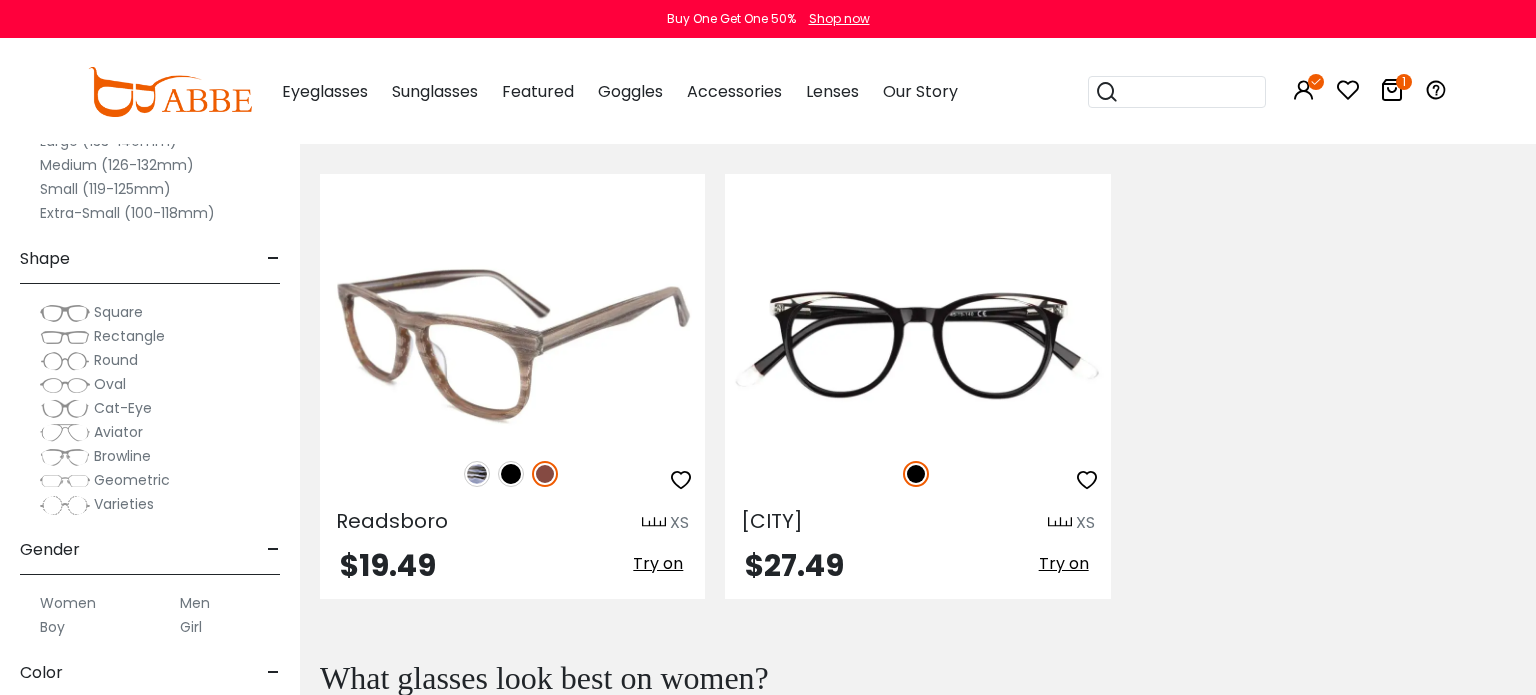 click at bounding box center (477, 474) 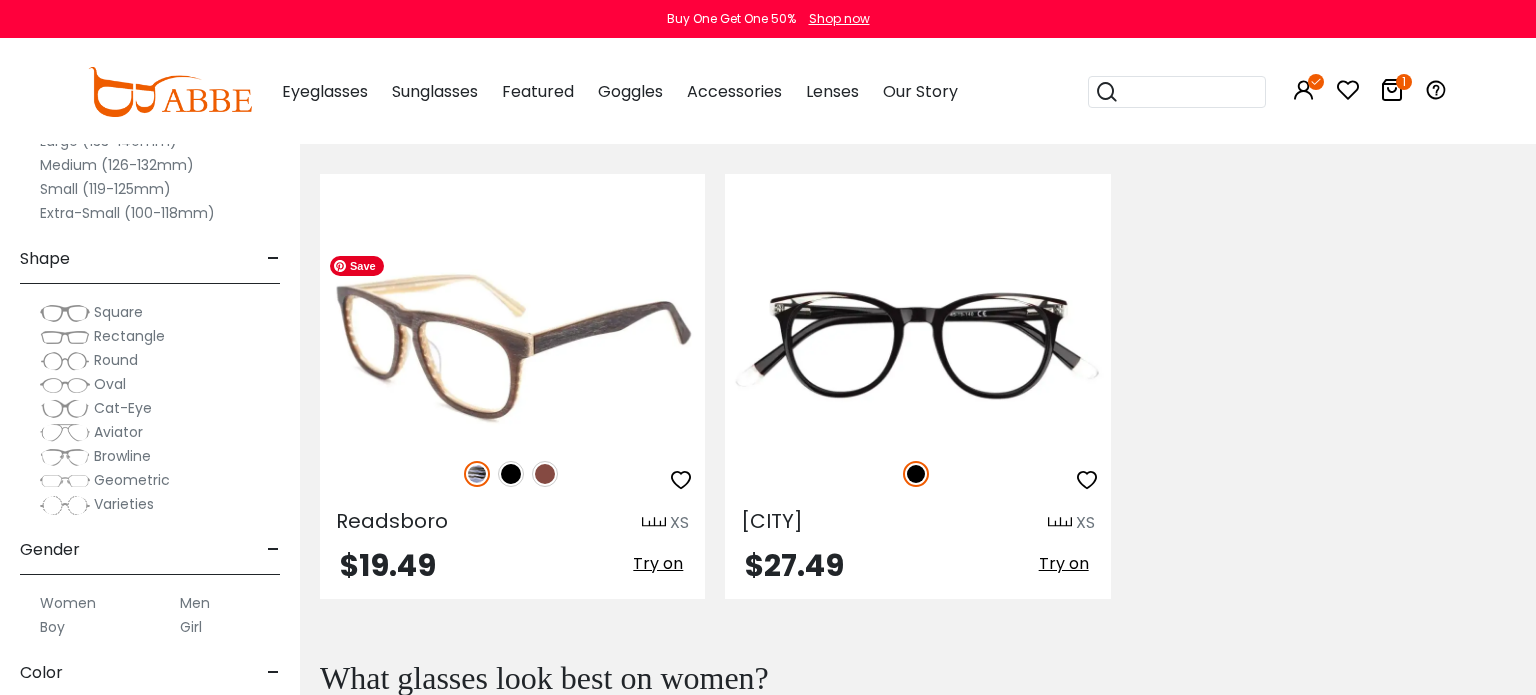 click at bounding box center (512, 342) 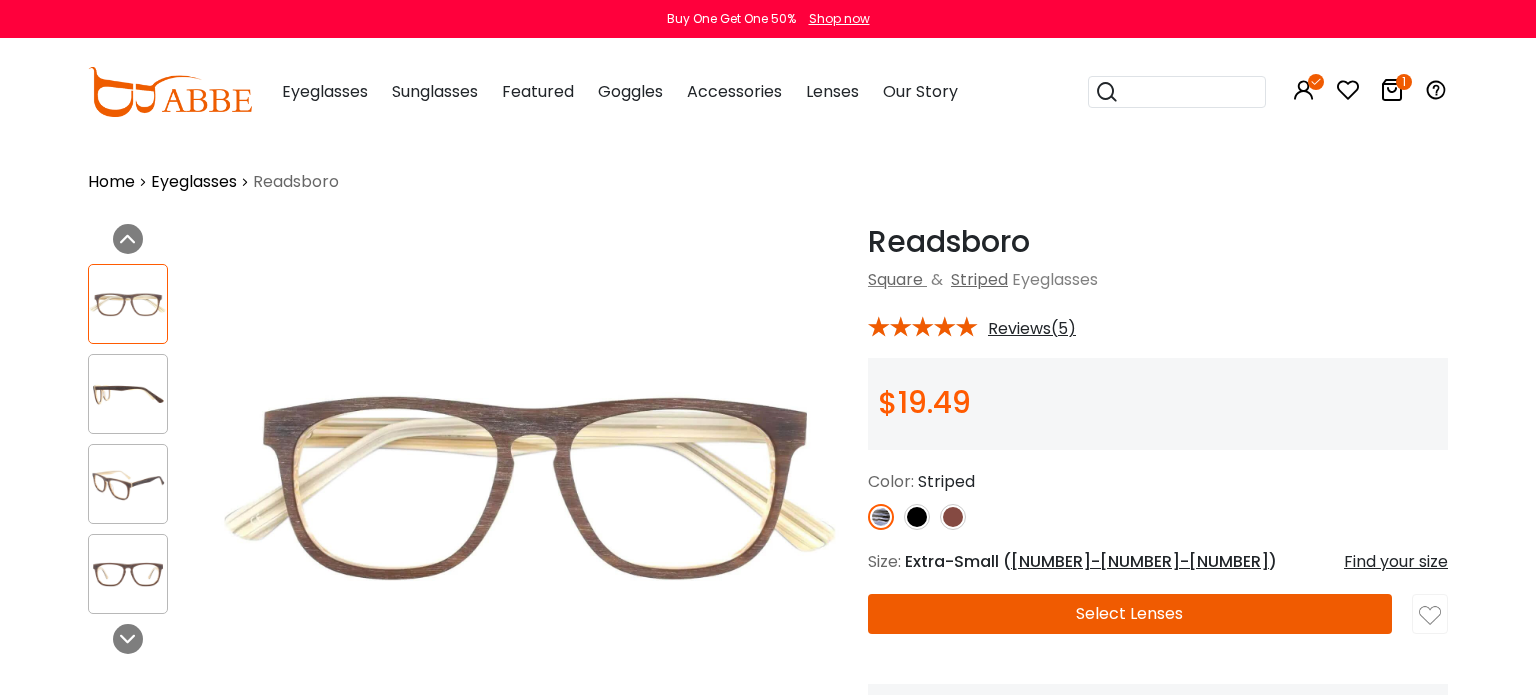 scroll, scrollTop: 0, scrollLeft: 0, axis: both 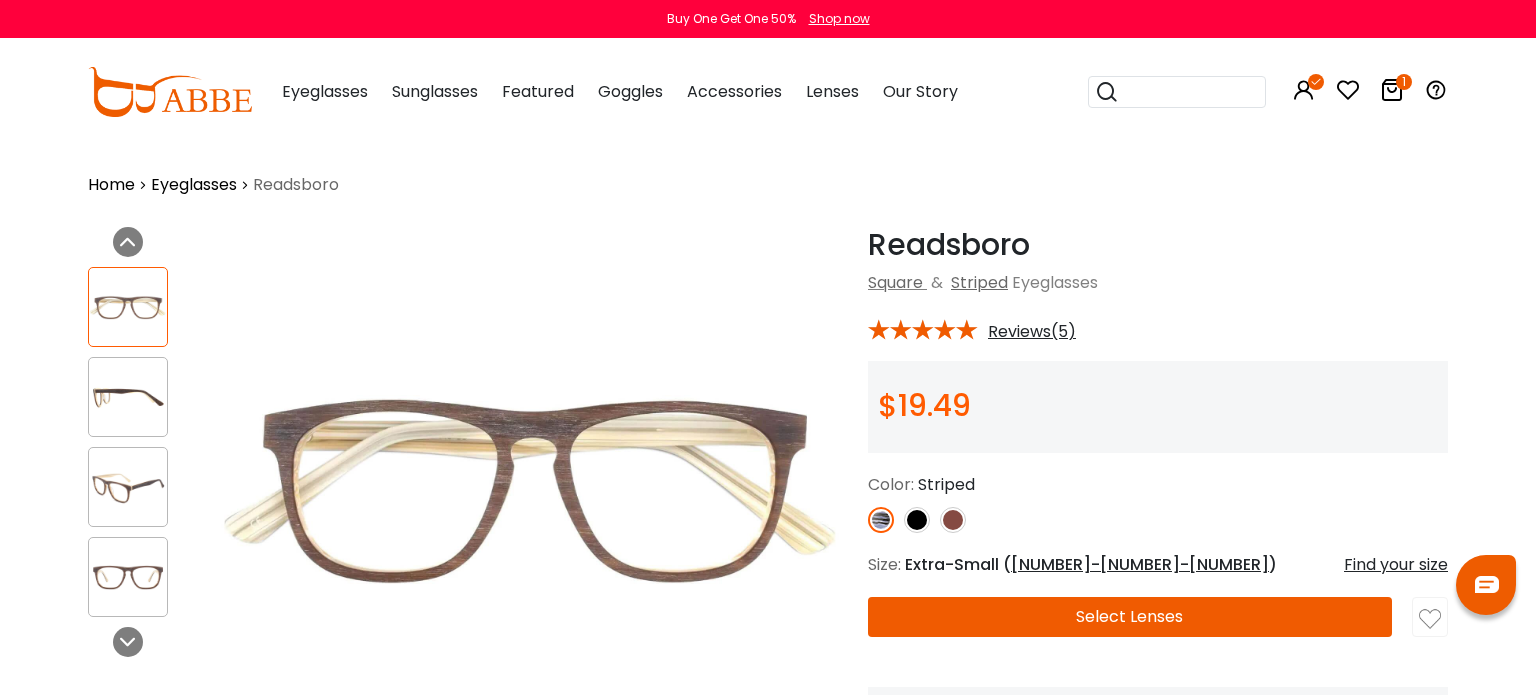 click at bounding box center (1392, 90) 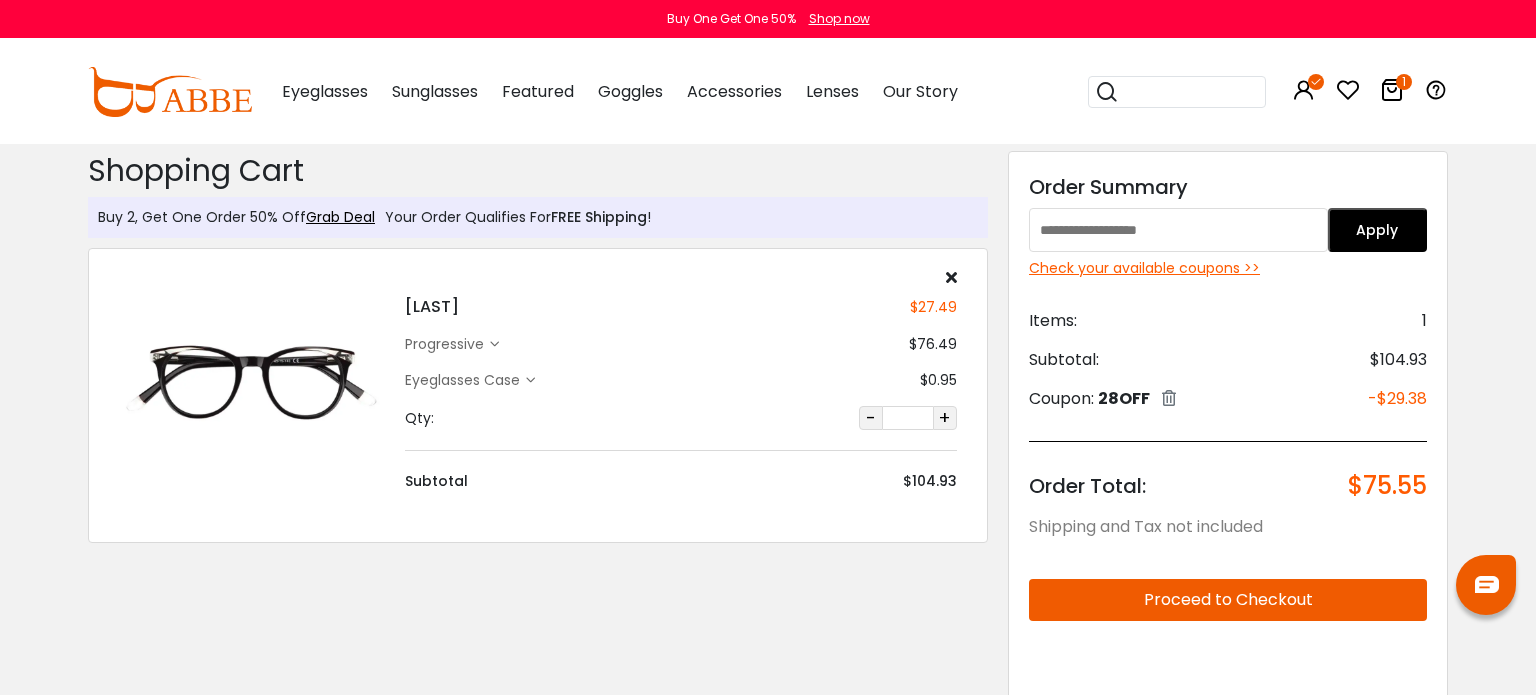 scroll, scrollTop: 0, scrollLeft: 0, axis: both 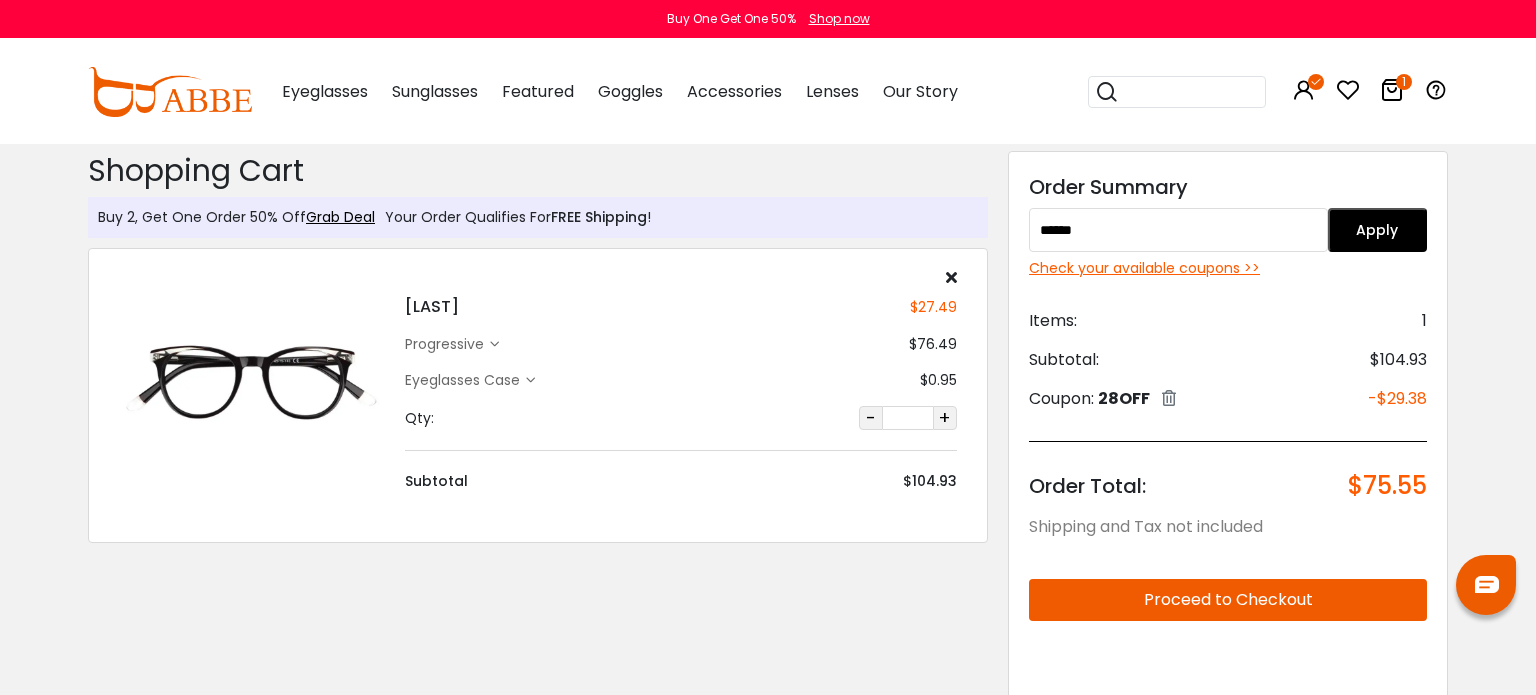 type on "******" 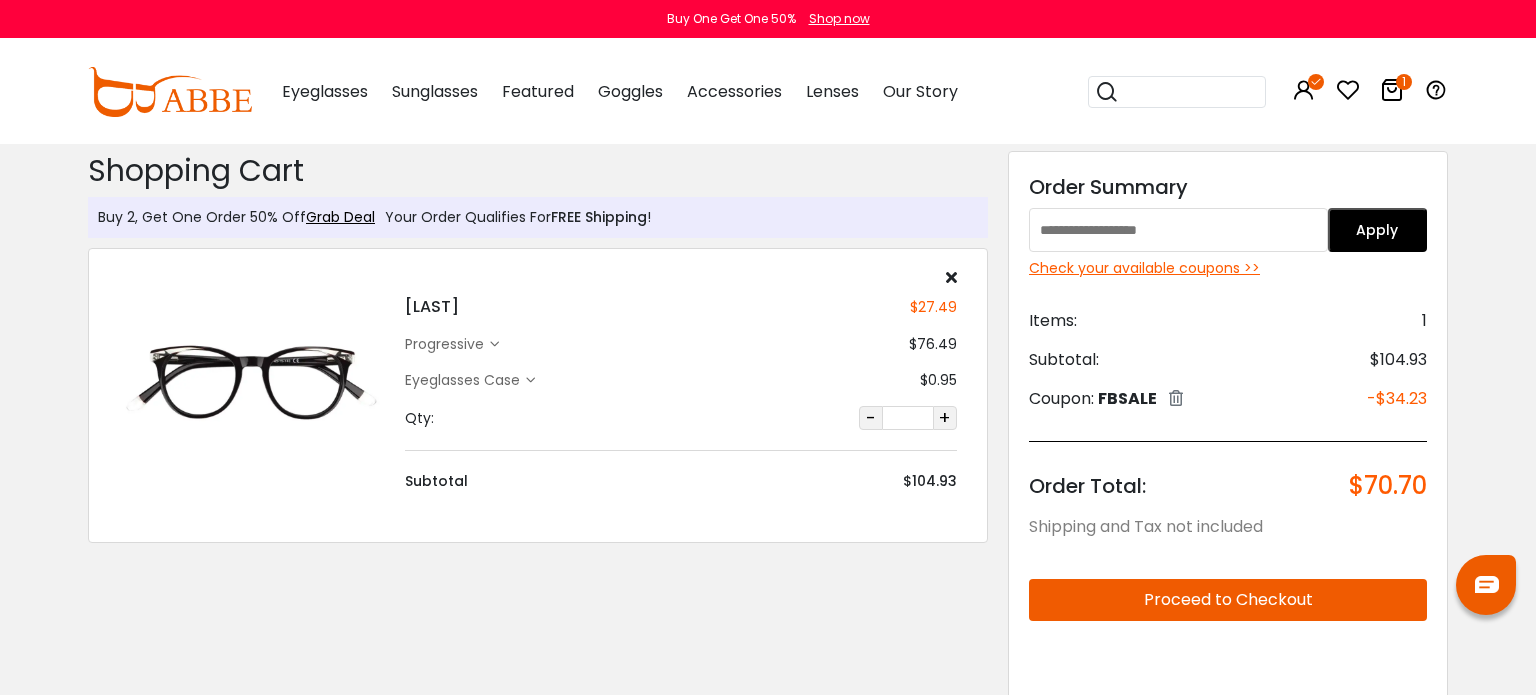 scroll, scrollTop: 0, scrollLeft: 0, axis: both 